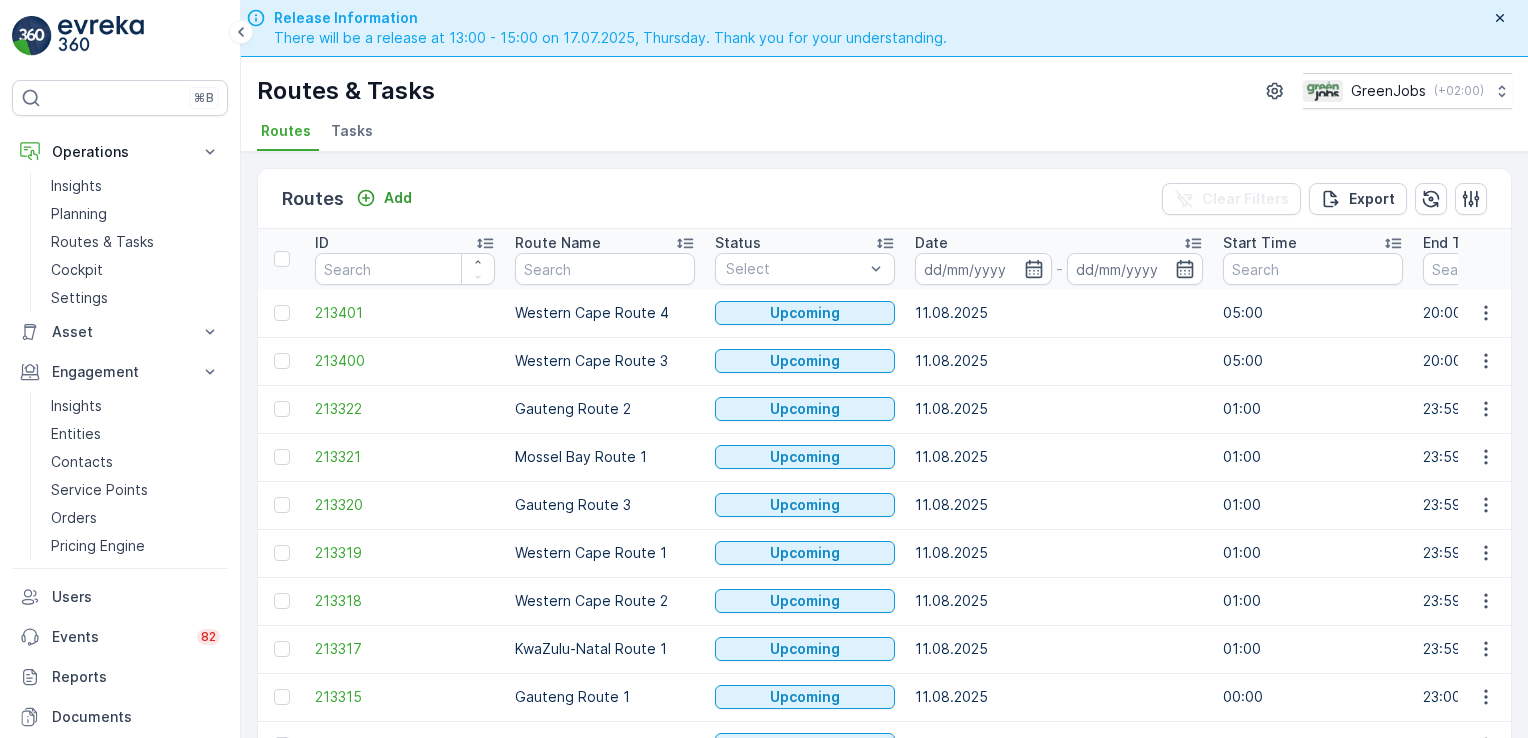click on "Planning" at bounding box center (79, 214) 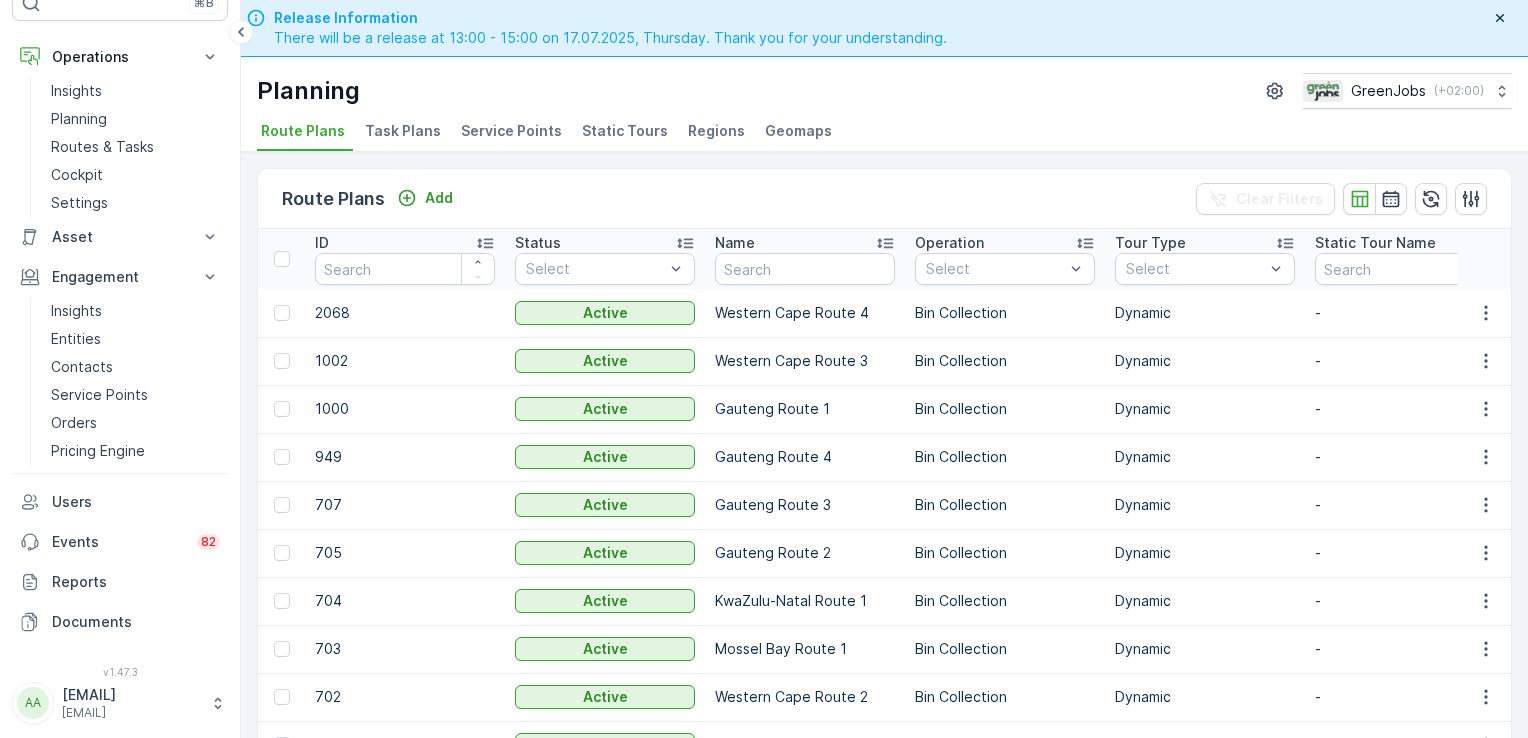click on "Service Points" at bounding box center (511, 131) 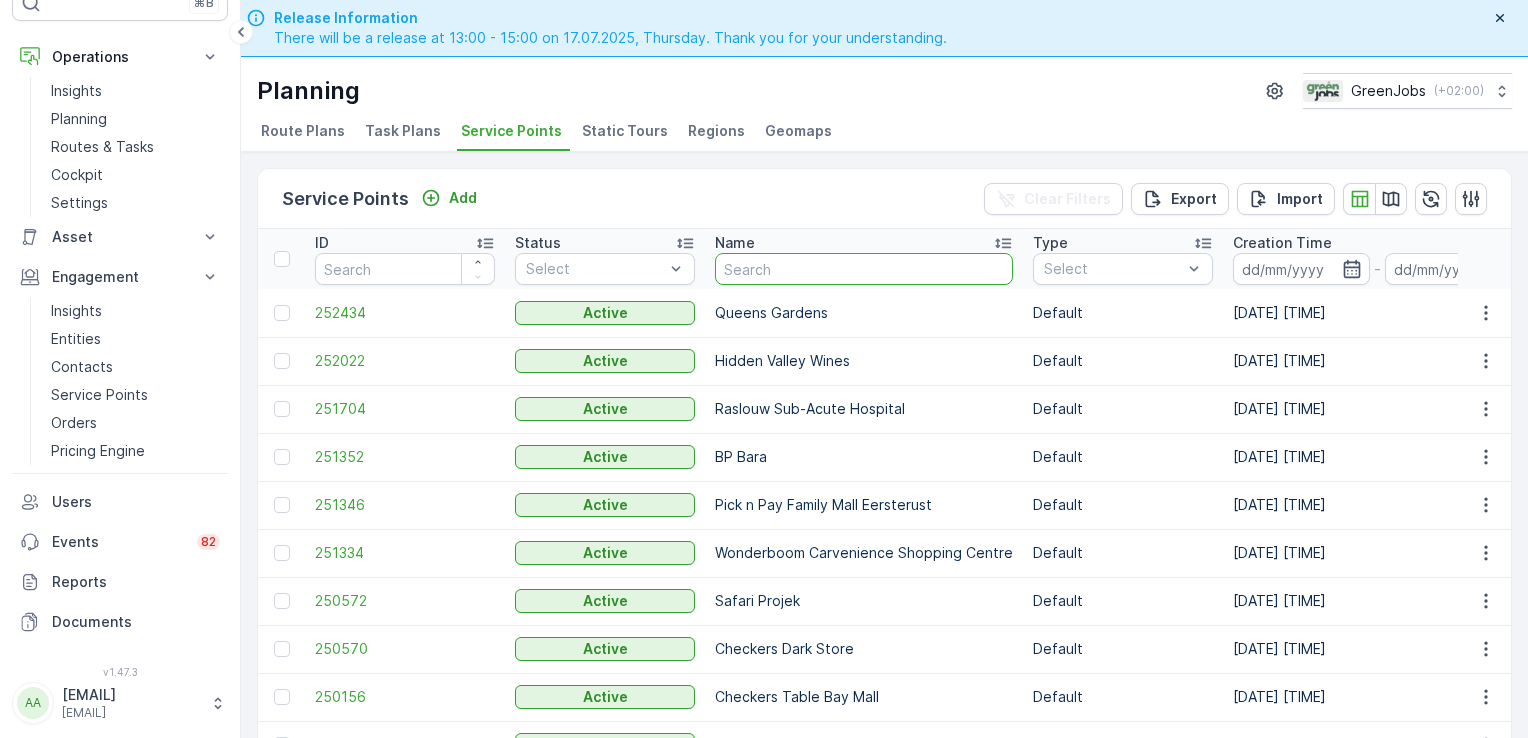 click at bounding box center [864, 269] 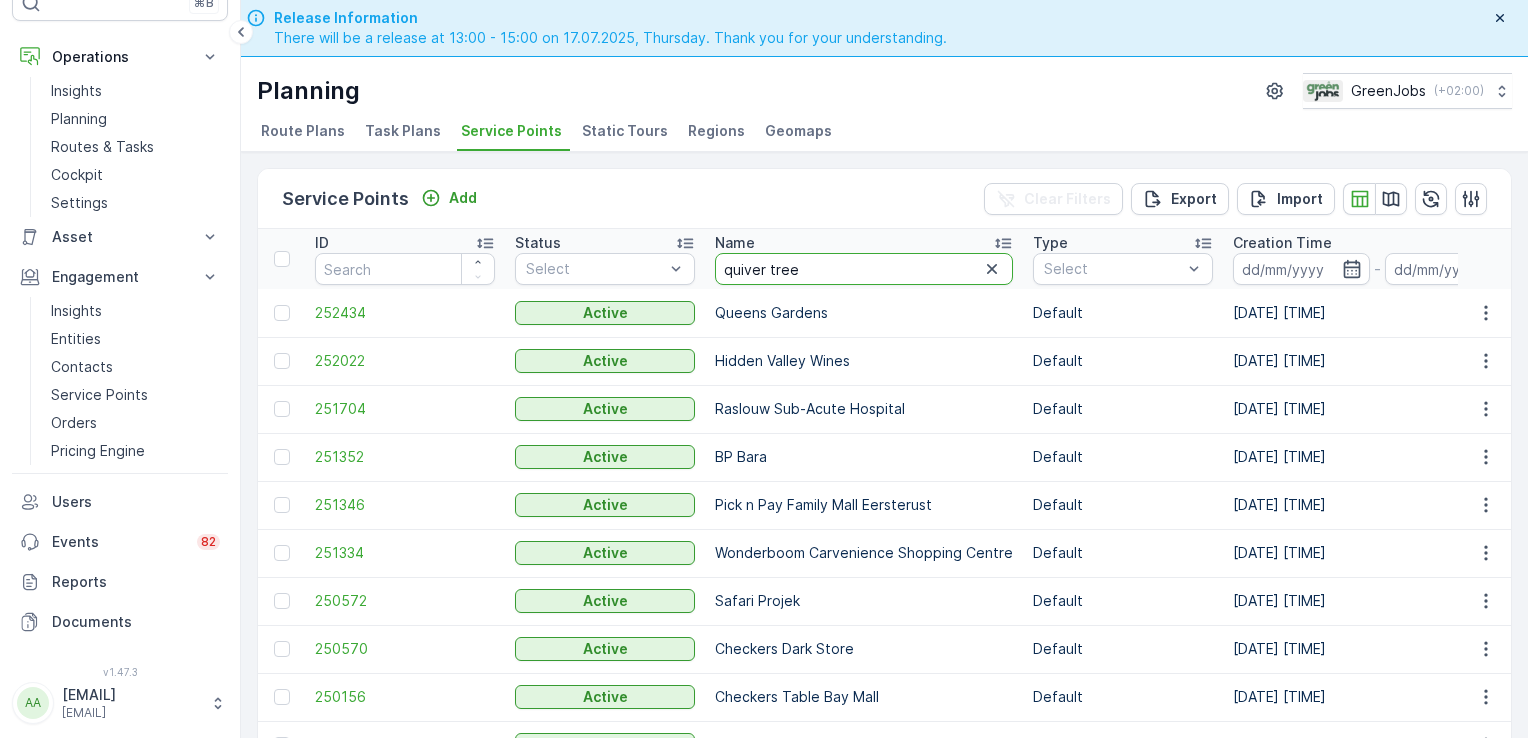 type on "quiver tree" 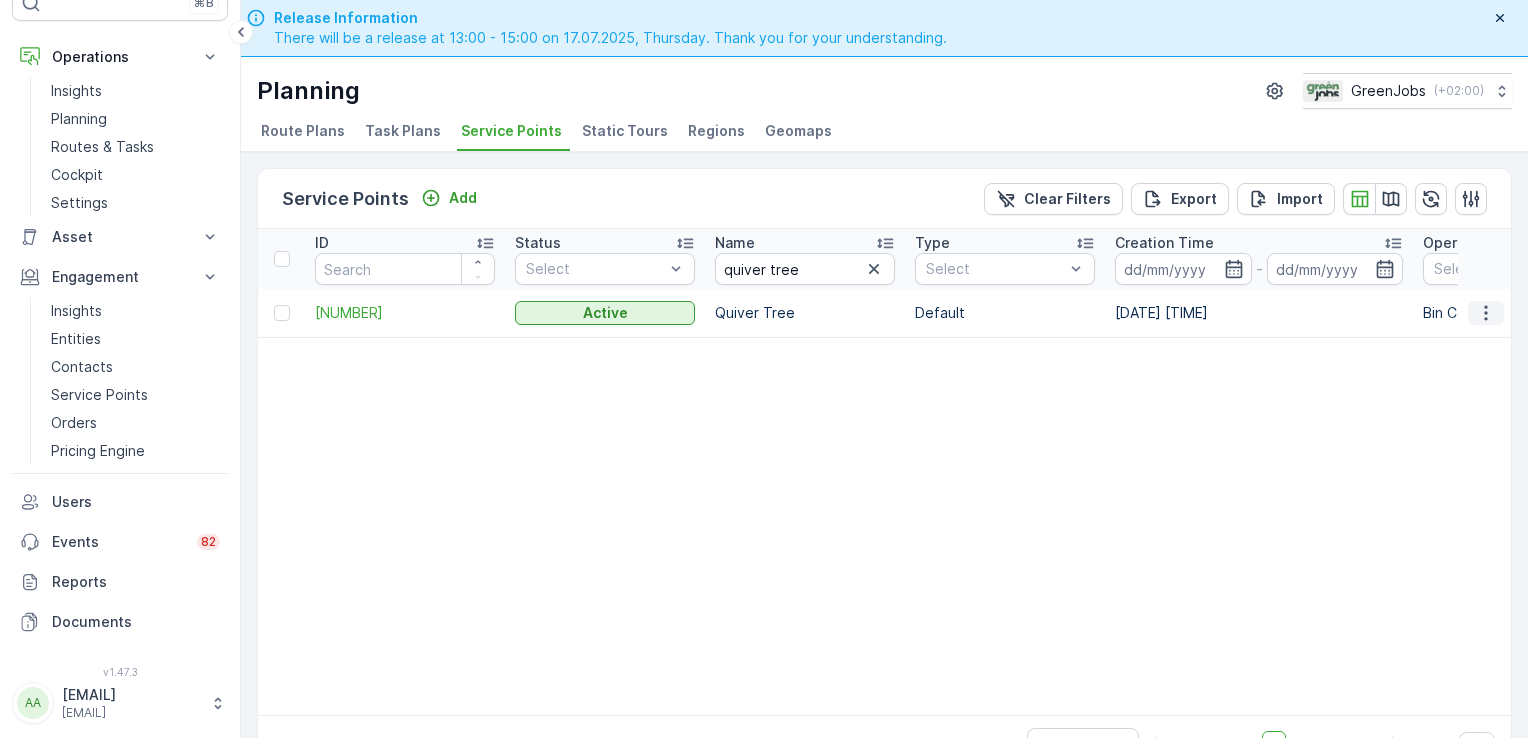 click 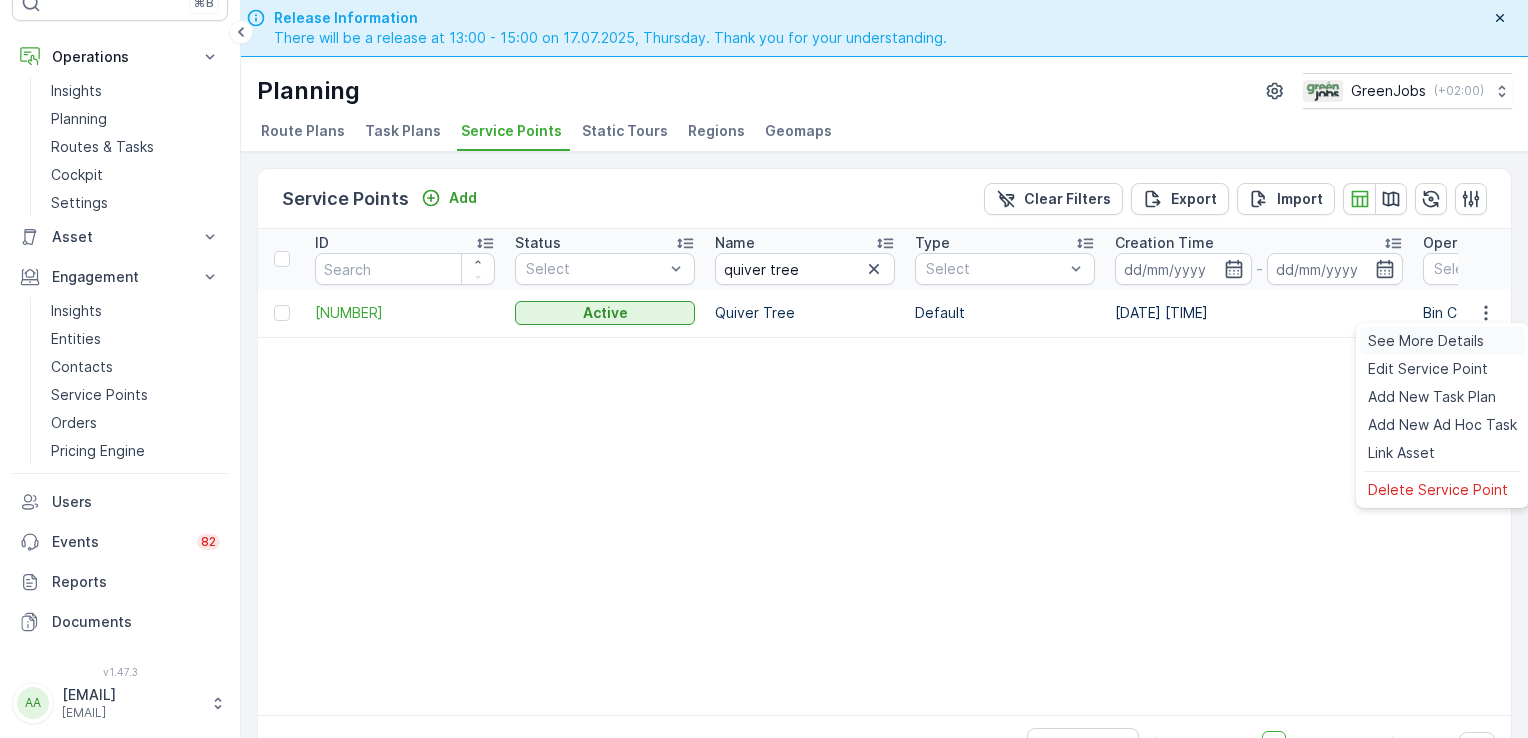 click on "See More Details" at bounding box center [1426, 341] 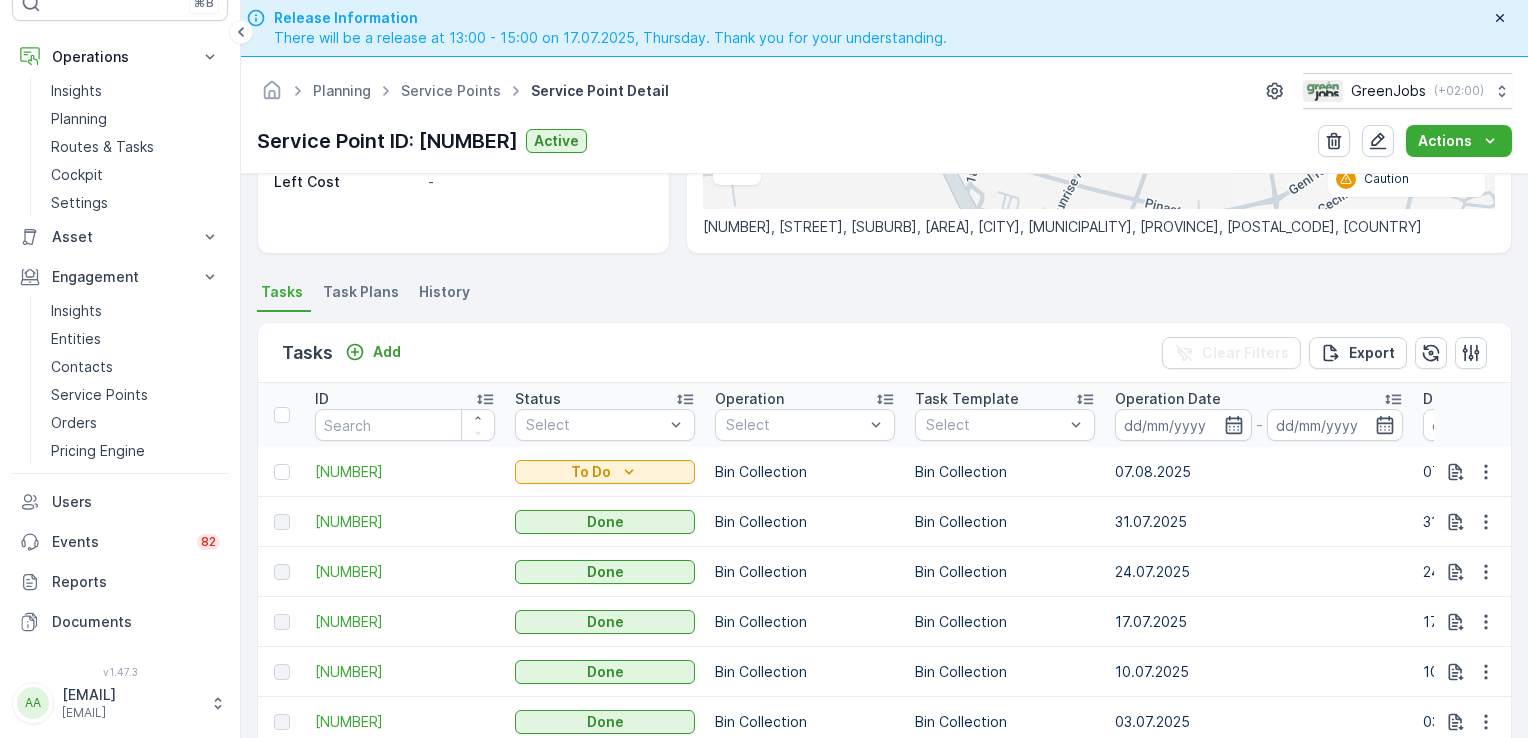 scroll, scrollTop: 456, scrollLeft: 0, axis: vertical 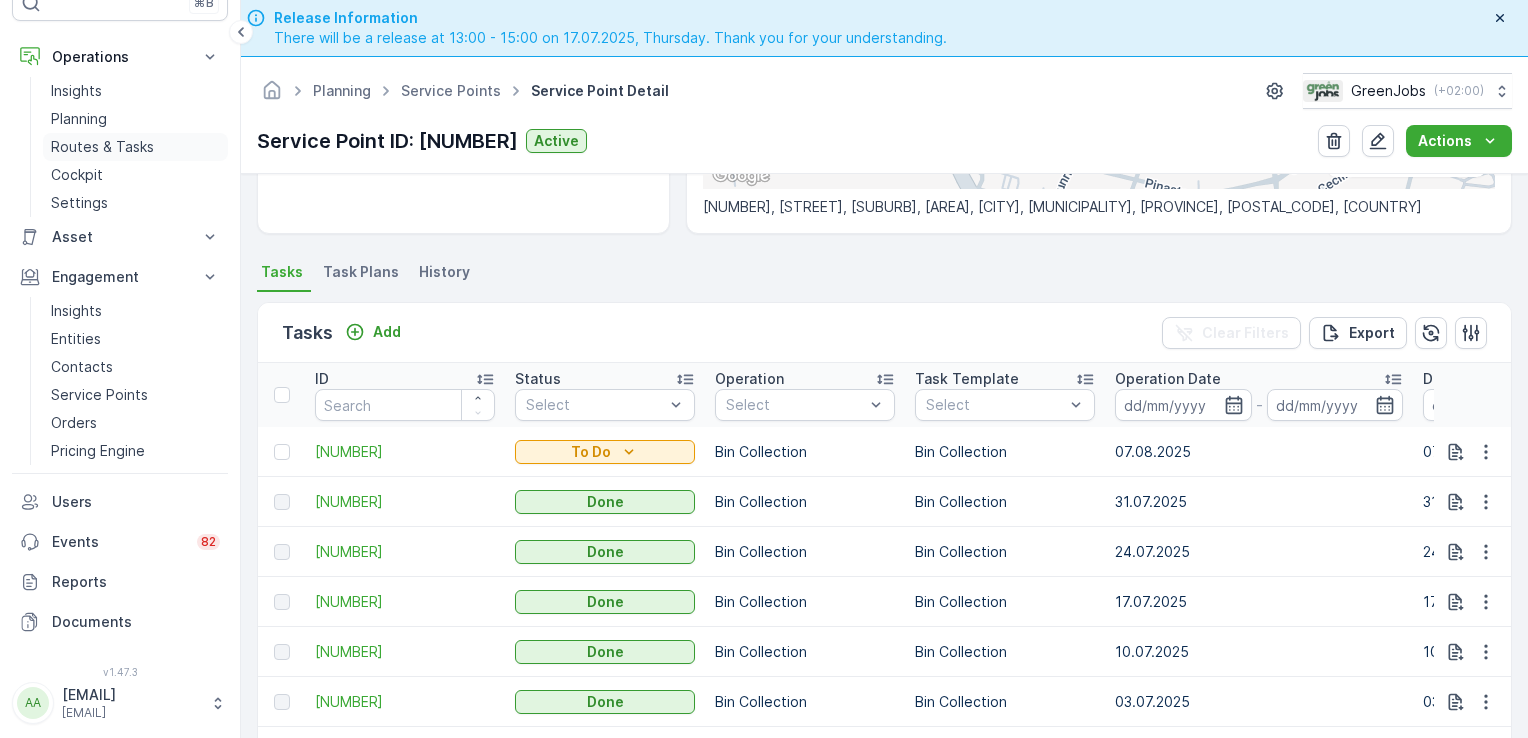 click on "Routes & Tasks" at bounding box center [102, 147] 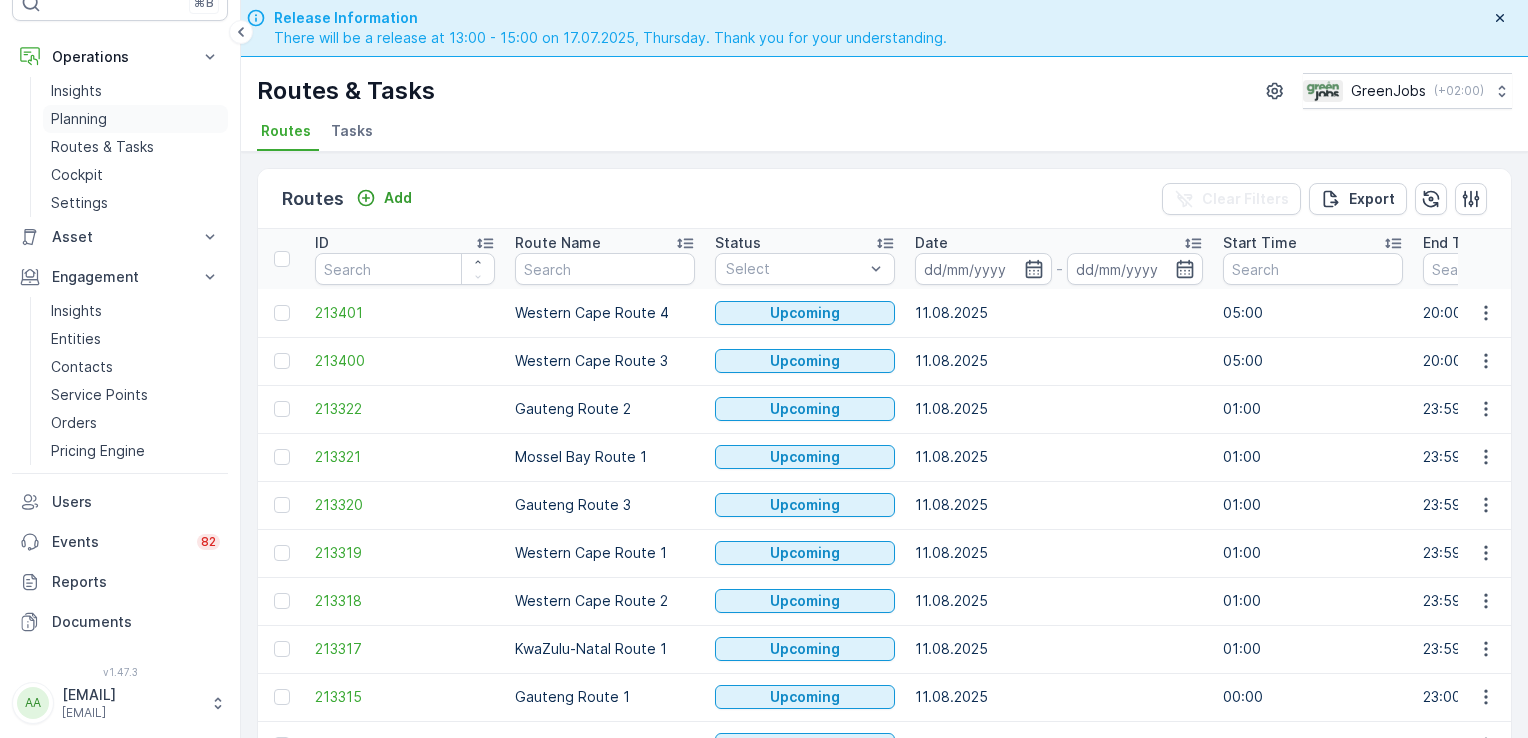 click on "Planning" at bounding box center [79, 119] 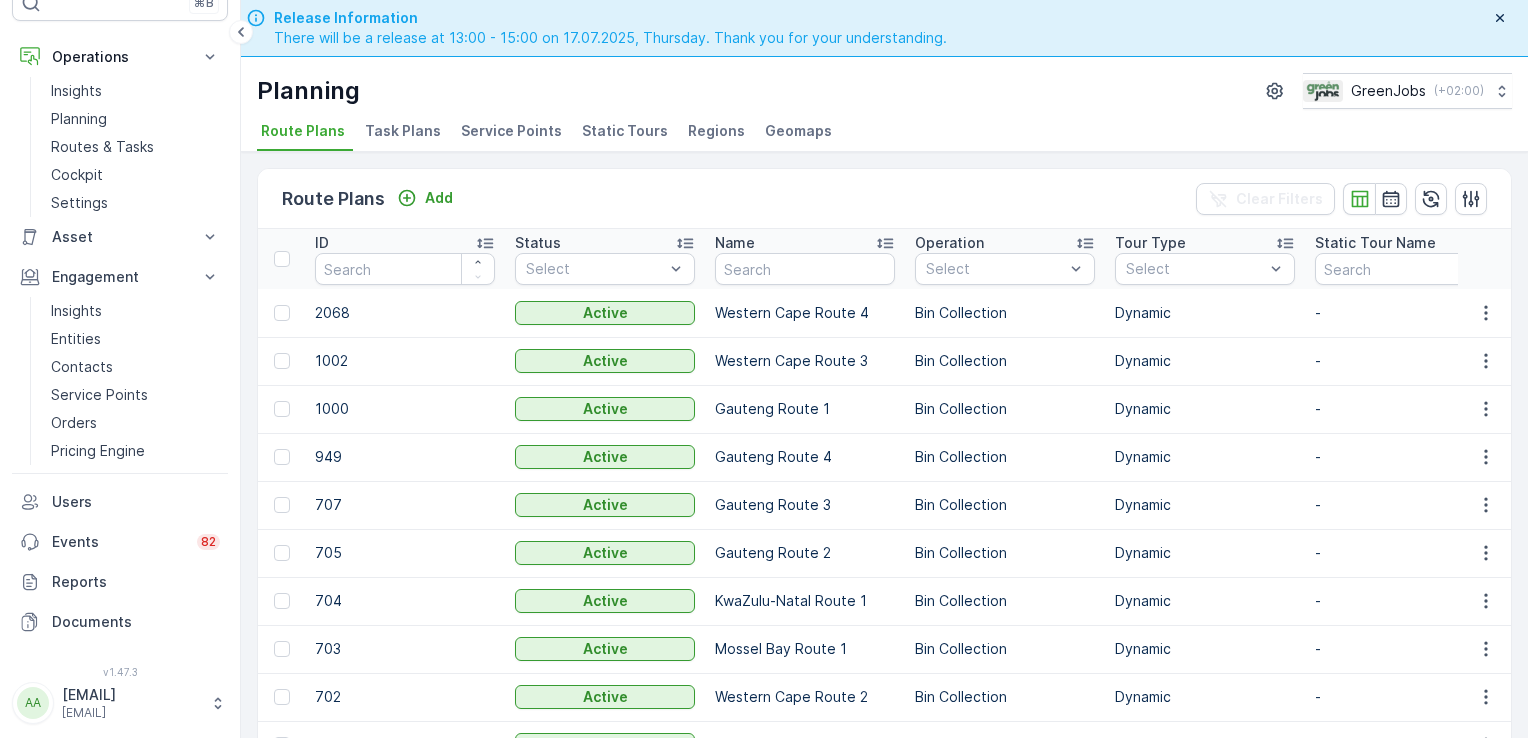 click on "Service Points" at bounding box center (511, 131) 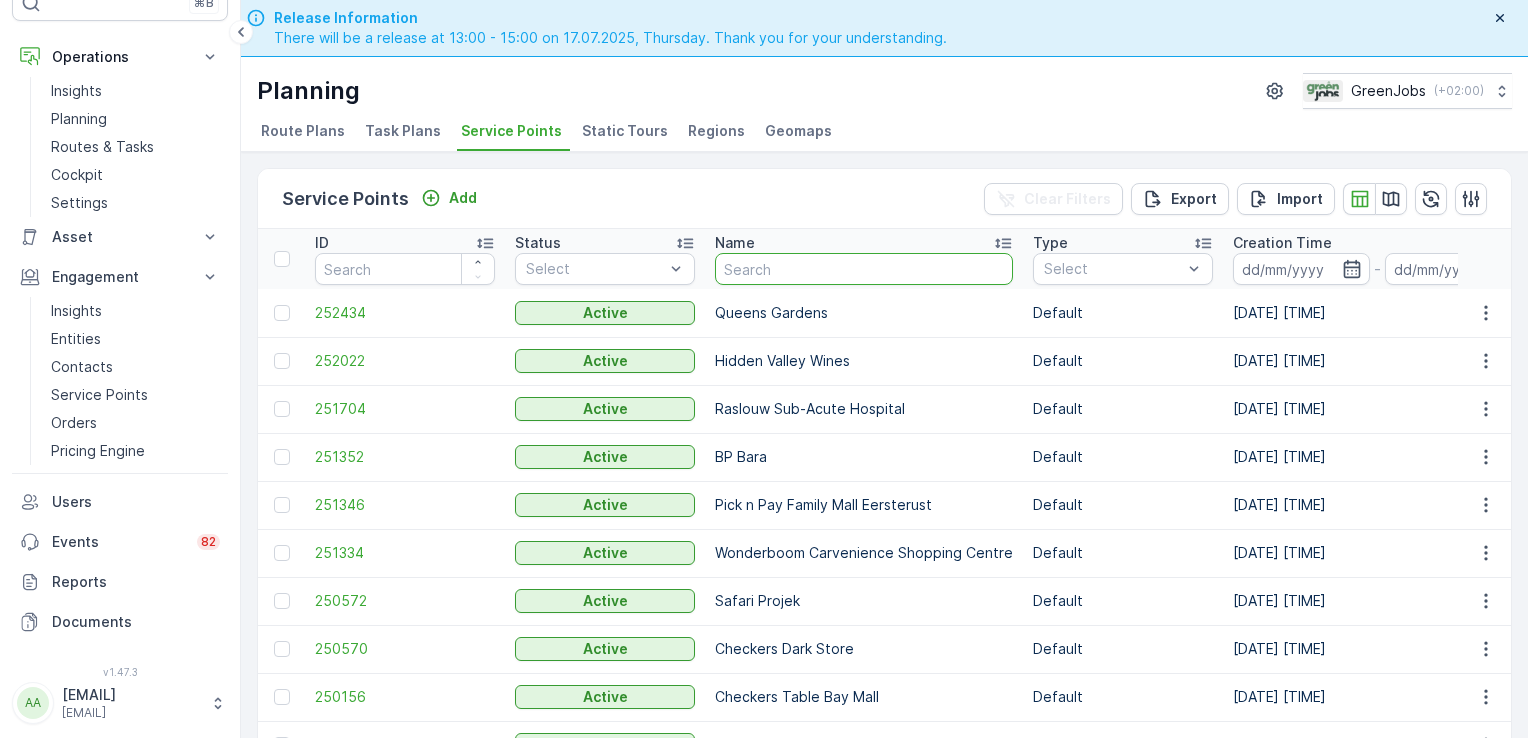 click at bounding box center (864, 269) 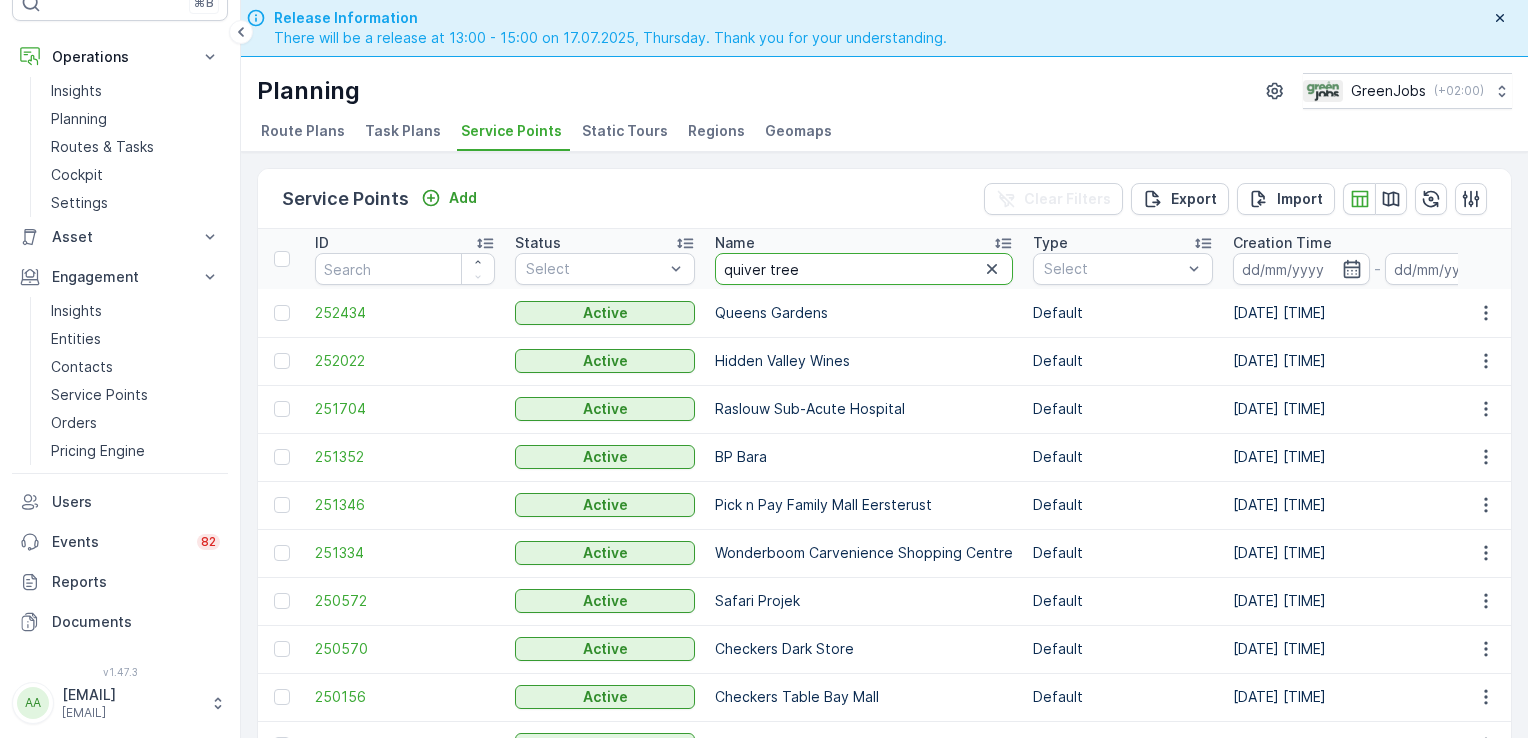 type on "quiver tree" 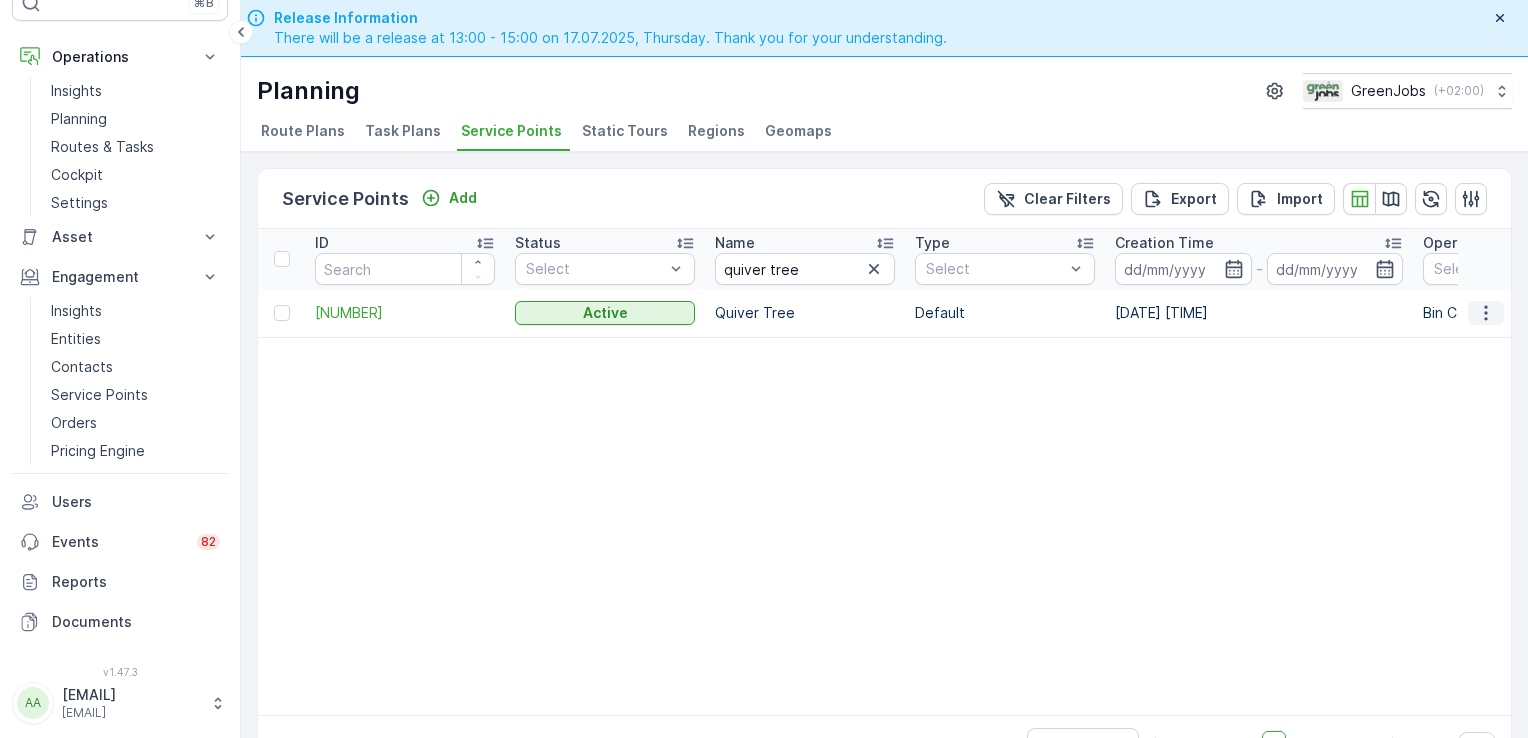 click 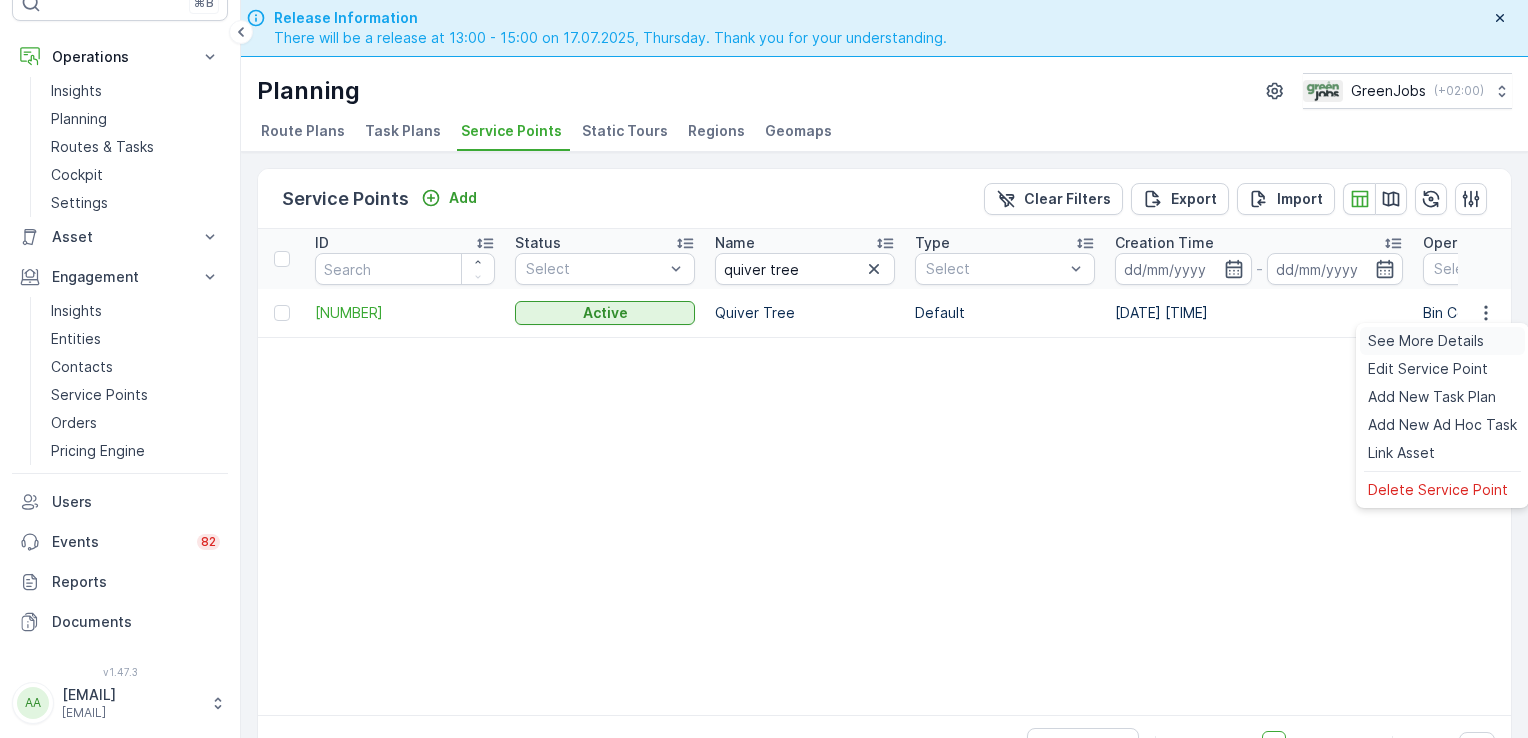 click on "See More Details" at bounding box center [1426, 341] 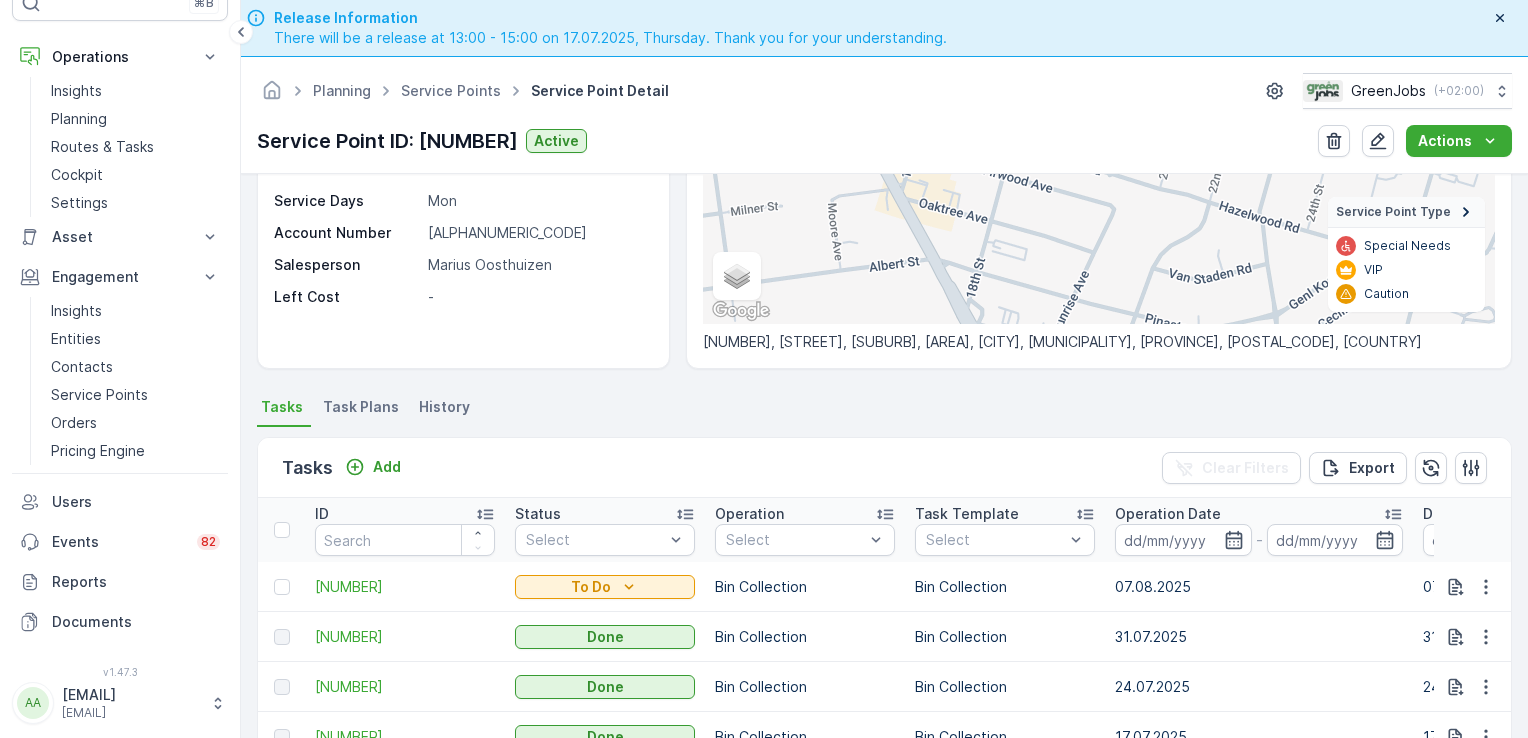 scroll, scrollTop: 328, scrollLeft: 0, axis: vertical 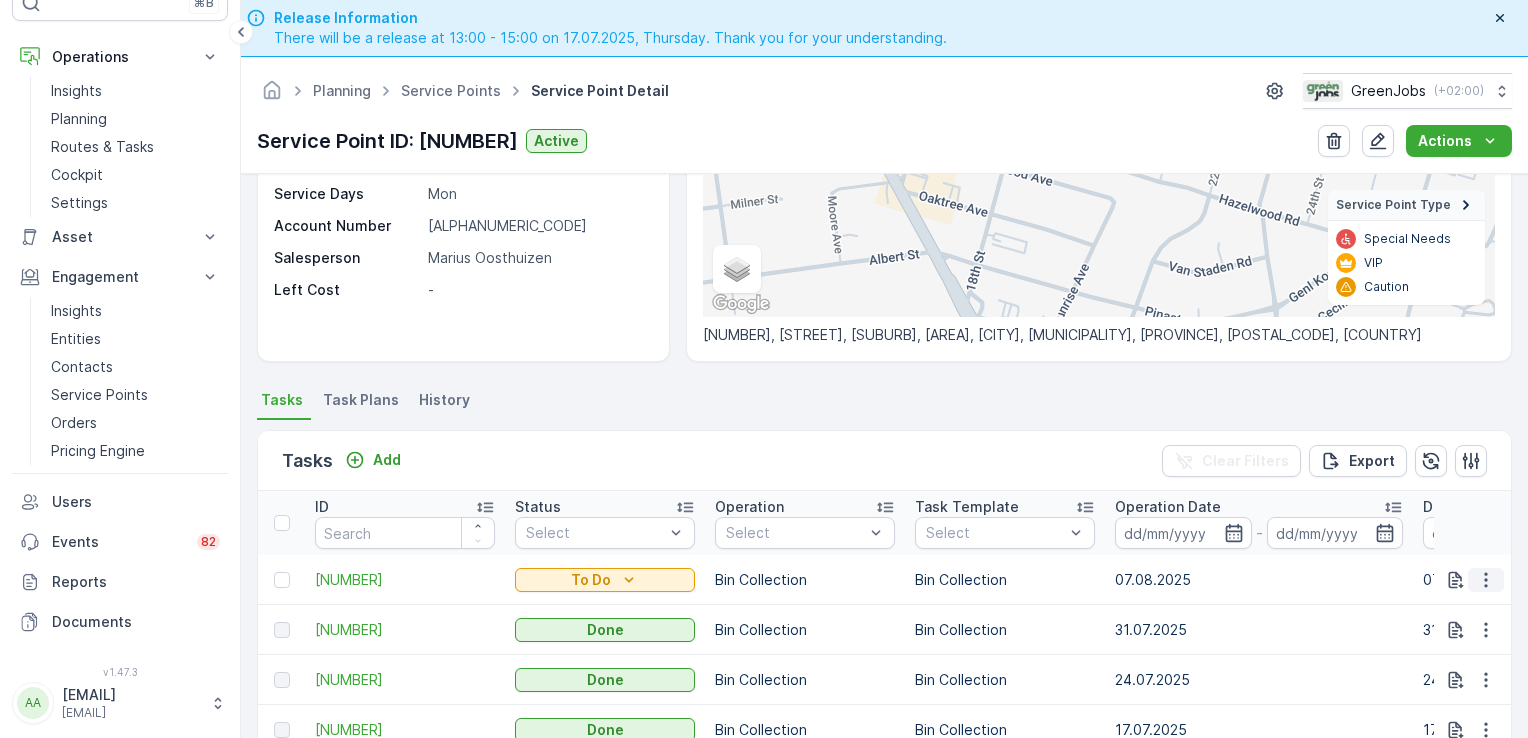 click 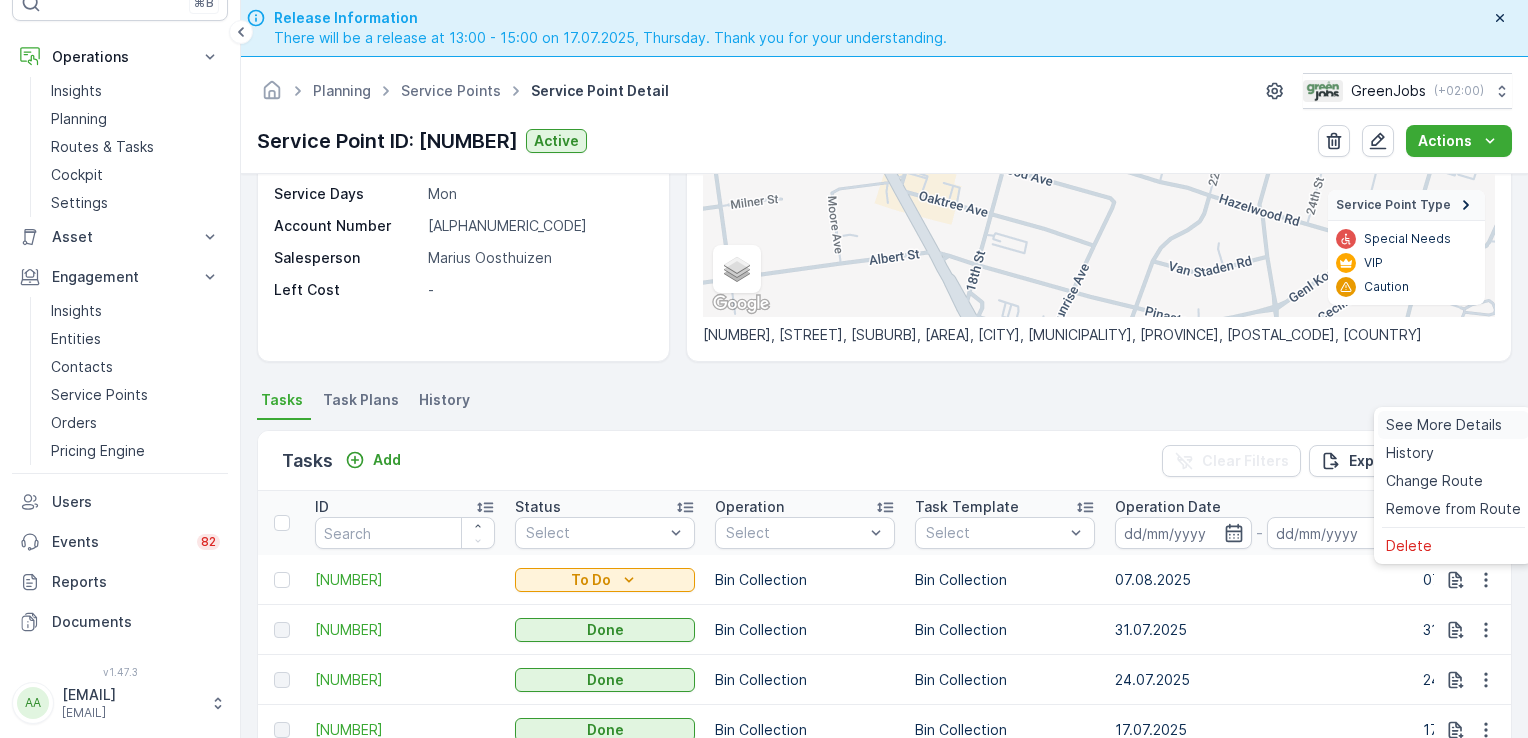 click on "See More Details" at bounding box center [1444, 425] 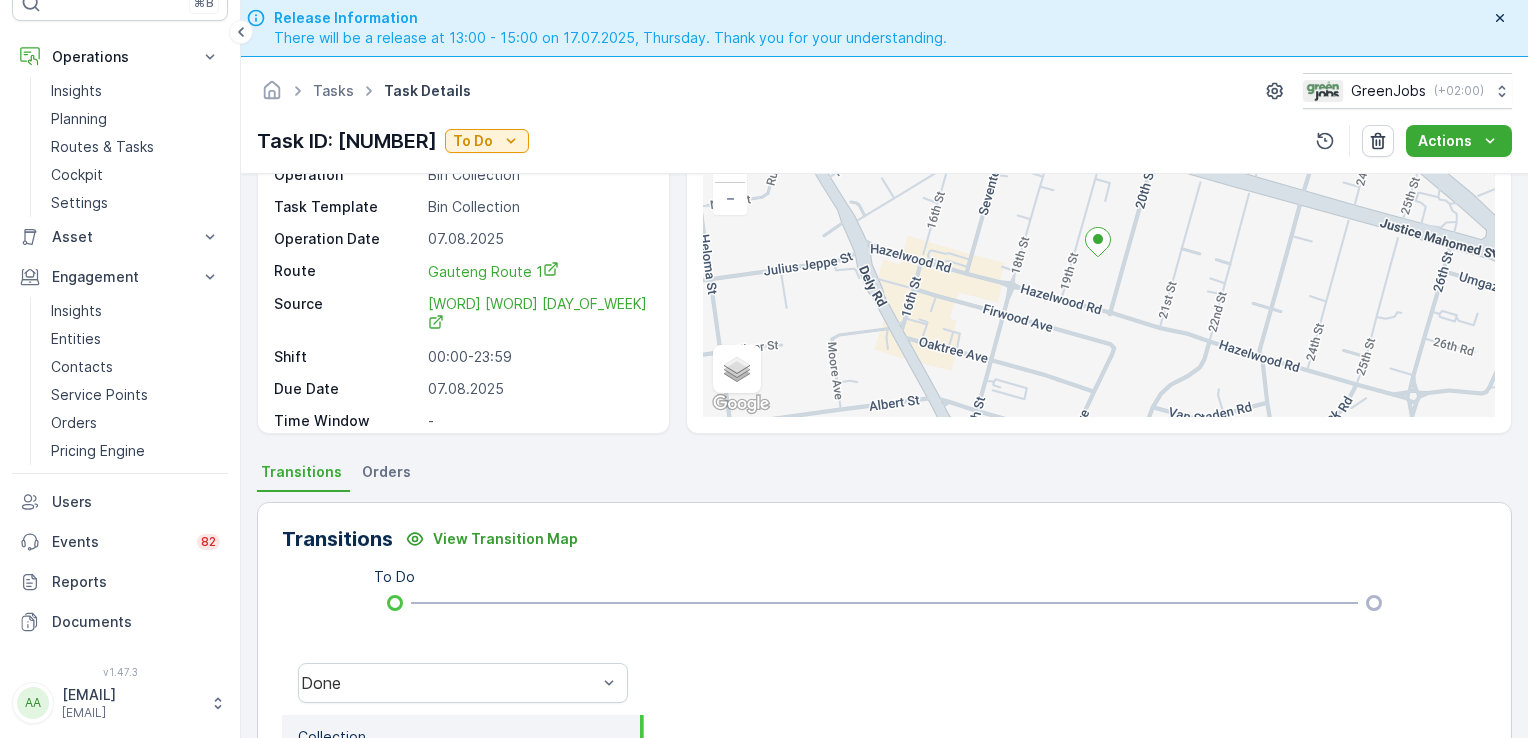 scroll, scrollTop: 112, scrollLeft: 0, axis: vertical 